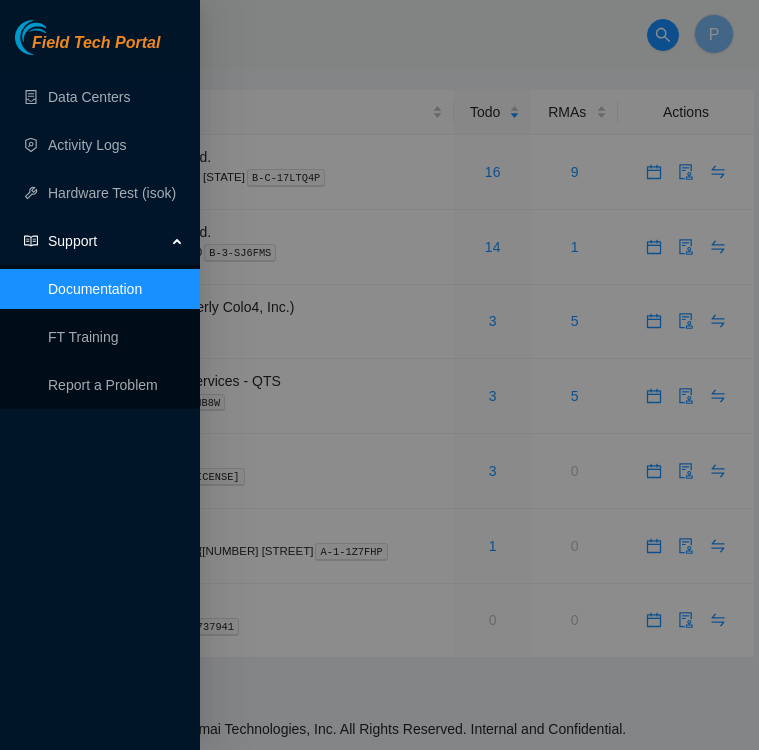 scroll, scrollTop: 0, scrollLeft: 0, axis: both 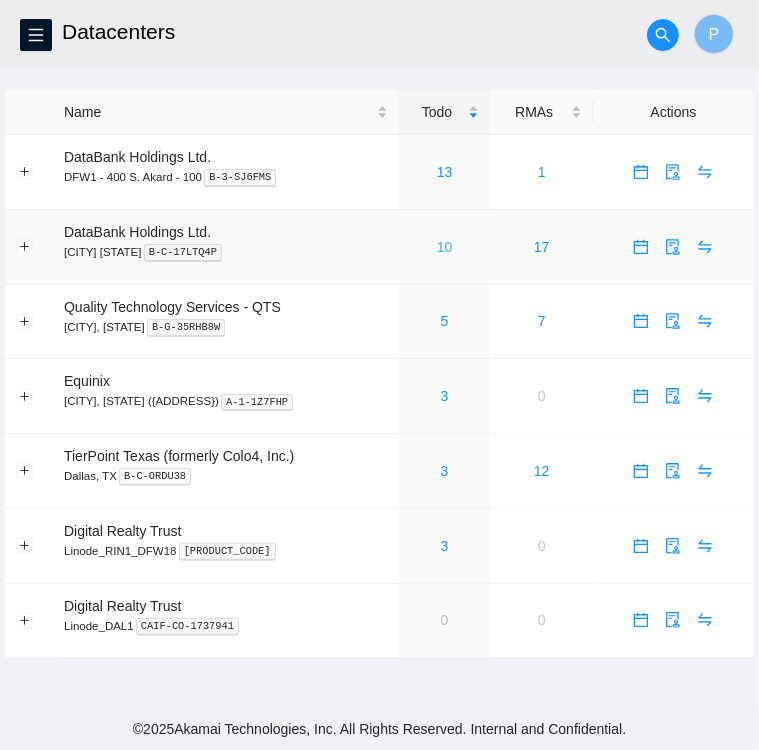 click on "10" at bounding box center (445, 247) 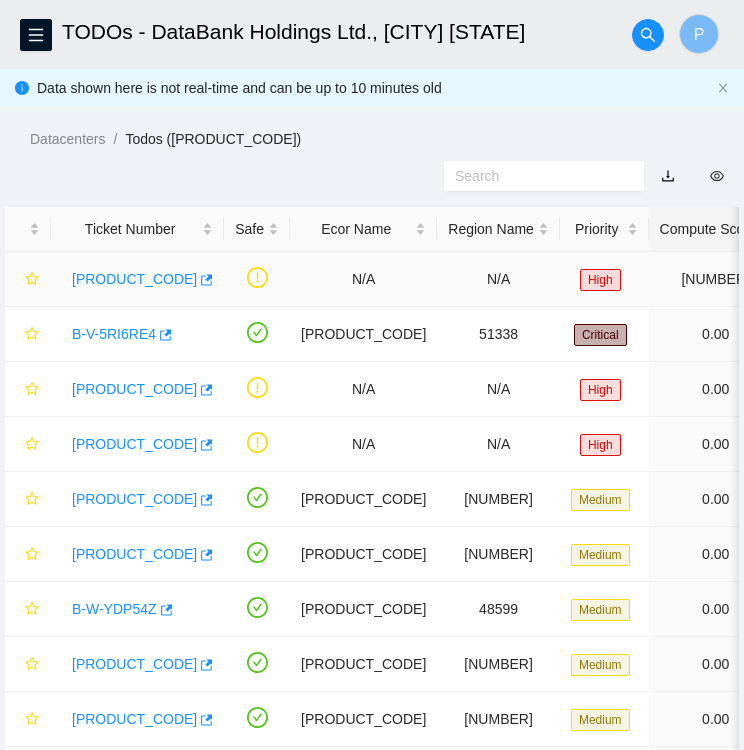 click on "B-W-[ID]" at bounding box center (134, 279) 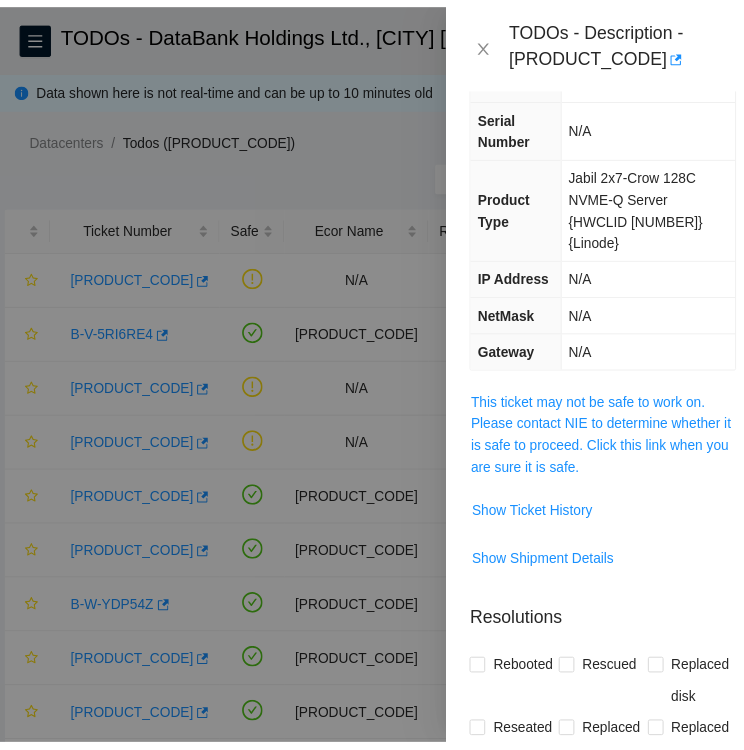 scroll, scrollTop: 204, scrollLeft: 0, axis: vertical 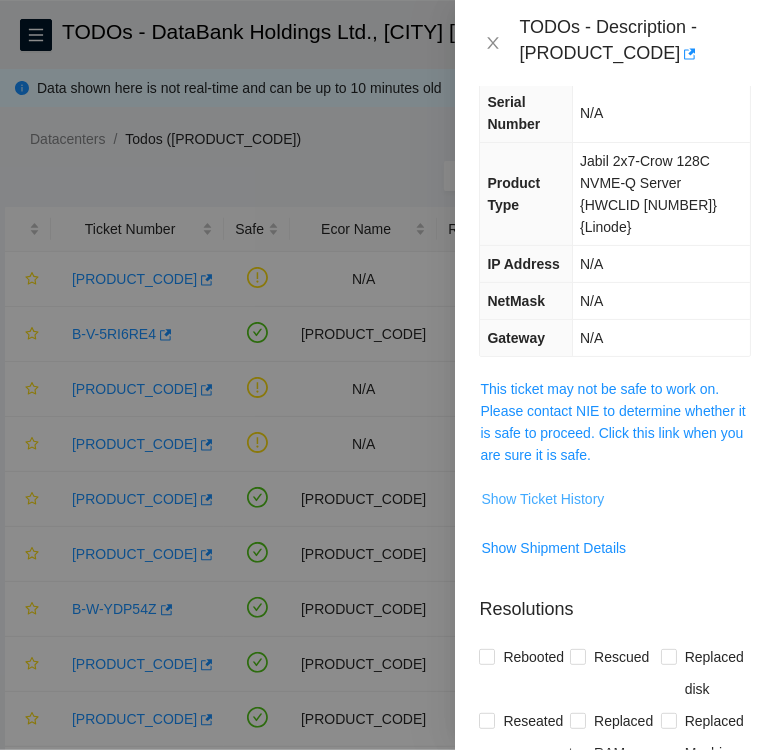 click on "Show Ticket History" at bounding box center (542, 499) 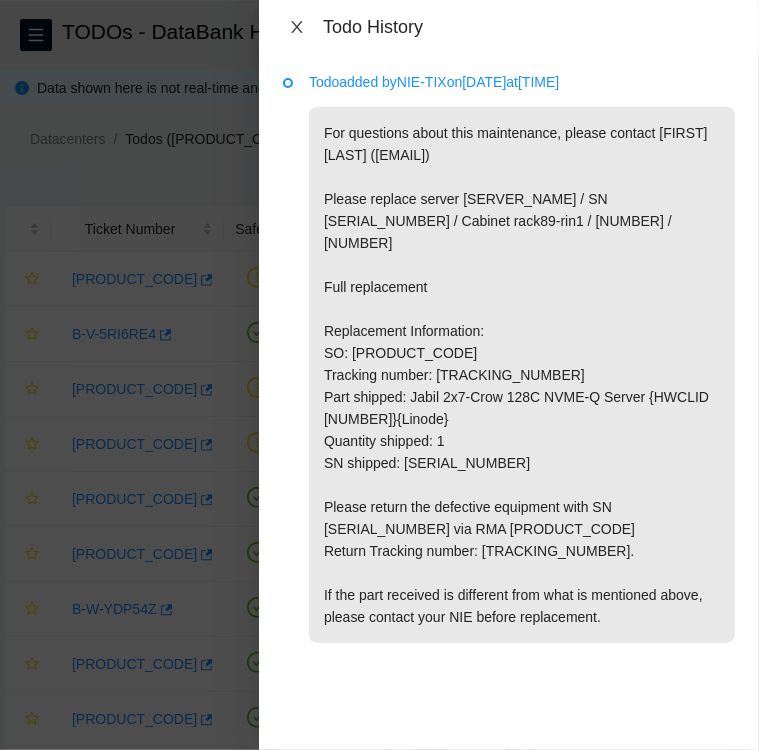 click at bounding box center (297, 27) 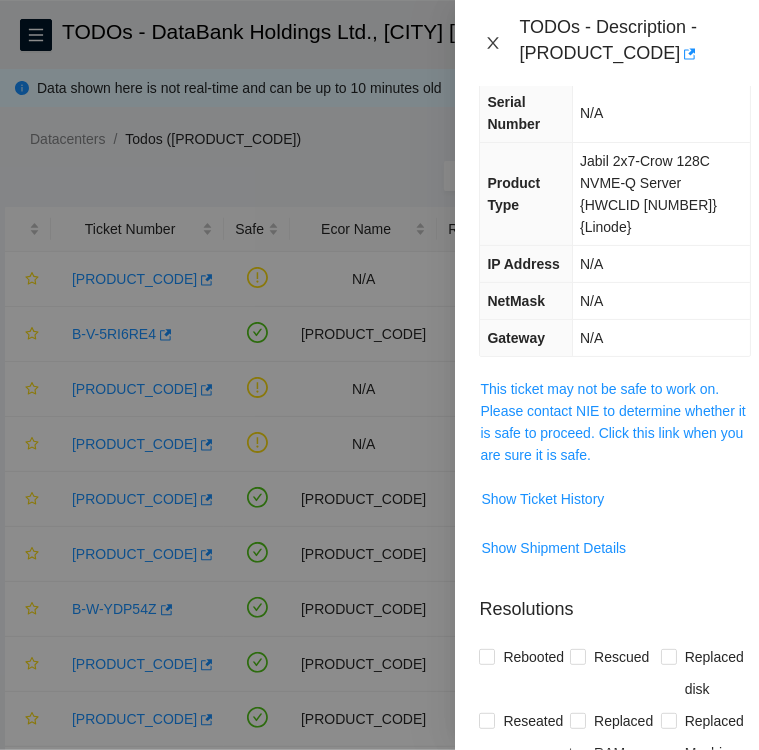 click 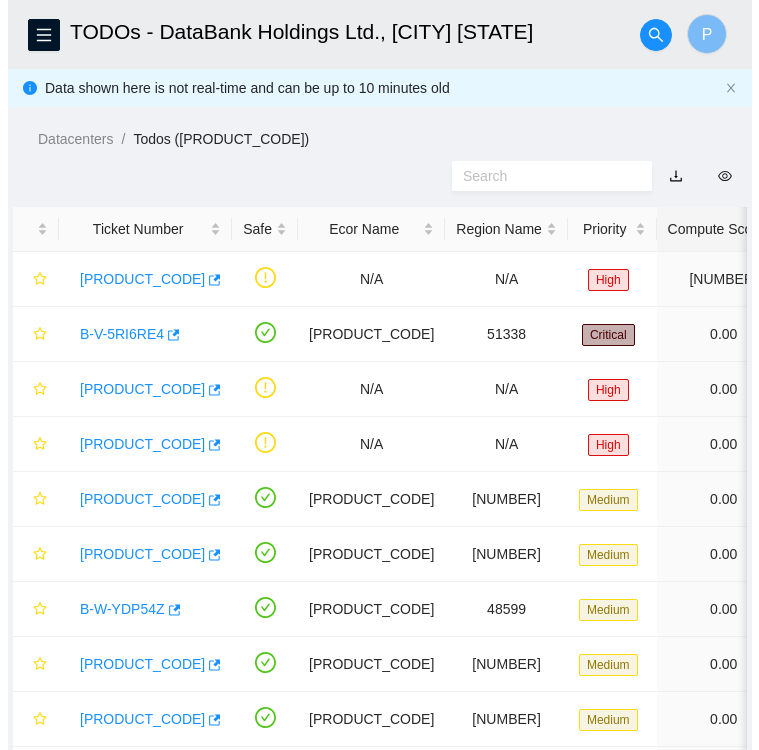 scroll, scrollTop: 139, scrollLeft: 0, axis: vertical 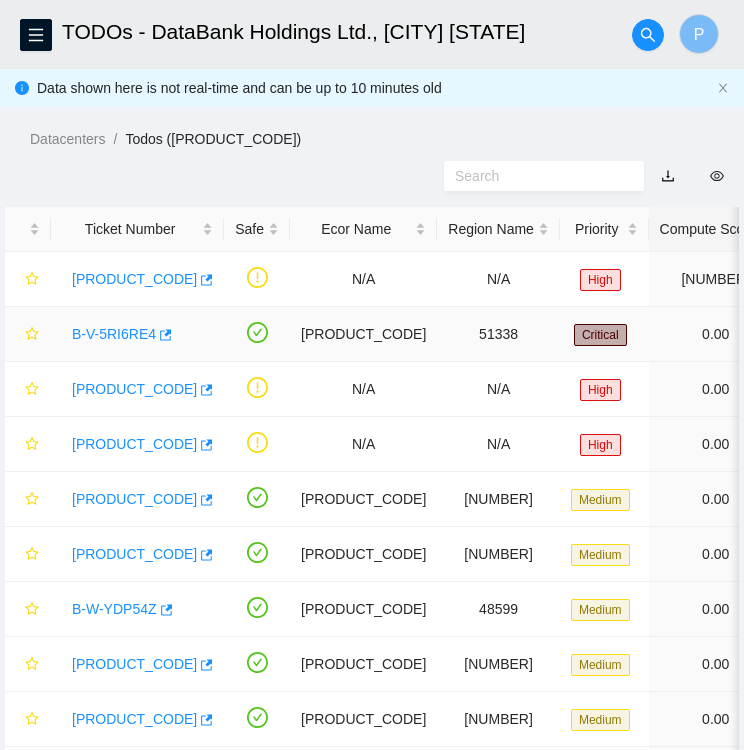 click on "B-V-5RI6RE4" at bounding box center [114, 334] 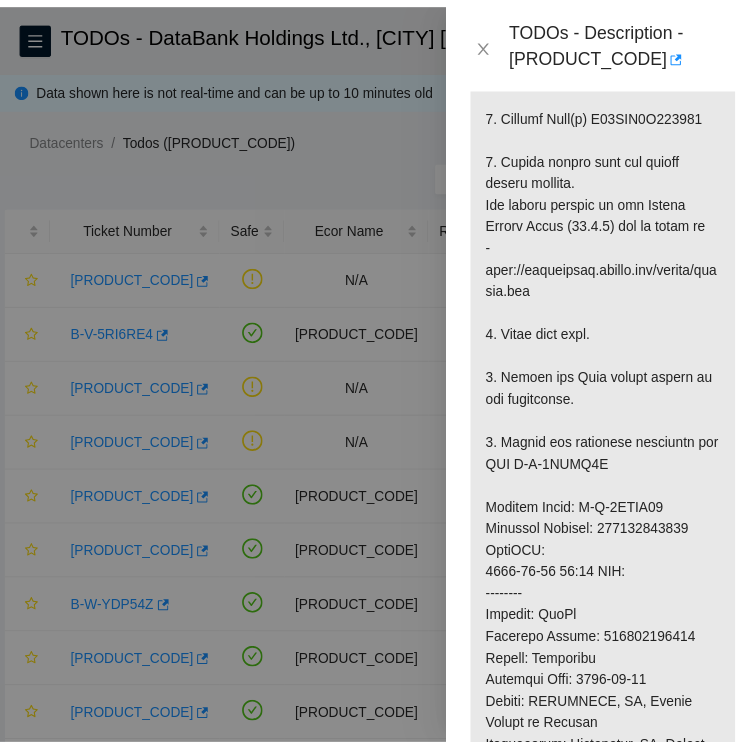 scroll, scrollTop: 832, scrollLeft: 0, axis: vertical 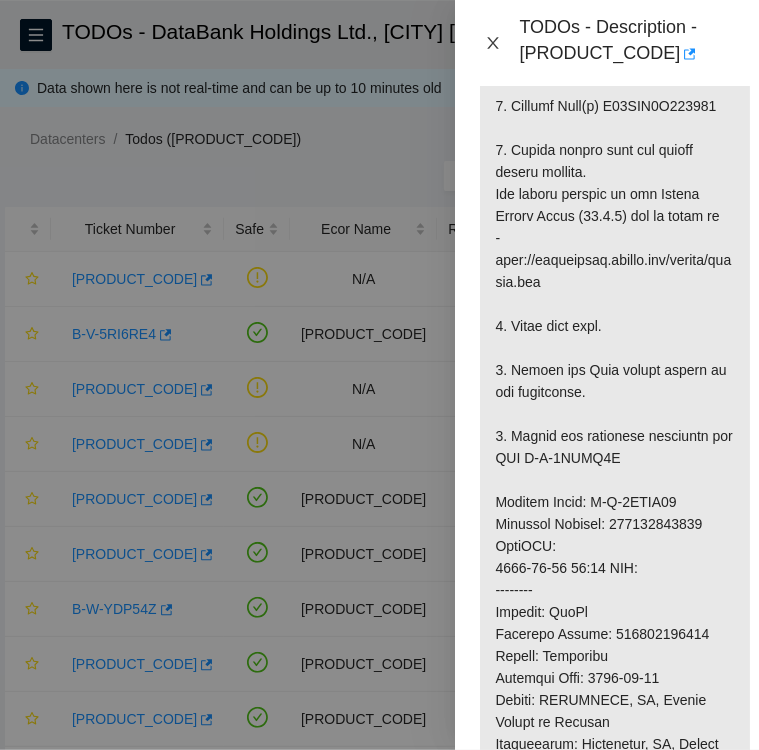 click 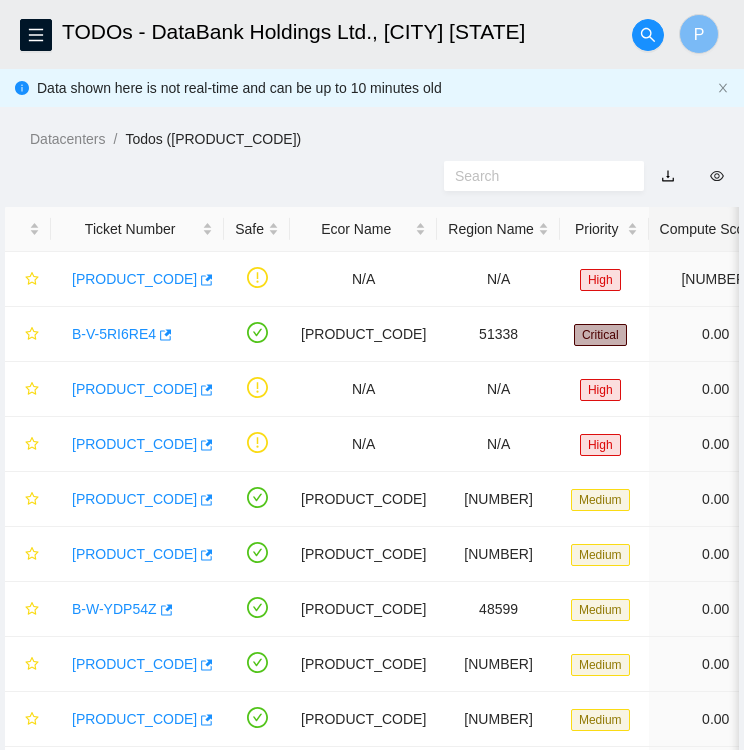click on "TODOs - Description - undefined Problem Type N/A Rack Number N/A Machine Number N/A Serial Number N/A Product Type N/A IP Address N/A NetMask N/A Gateway N/A Show Ticket History Show Shipment Details Resolutions Rebooted Rescued Replaced disk Reseated components Replaced RAM Replaced Machine Identified Faulty disk Replaced ETH/Power cable Clean/Replaced optic Other Return Tracking Add Notes    Comment Submit Close" at bounding box center (744, 375) 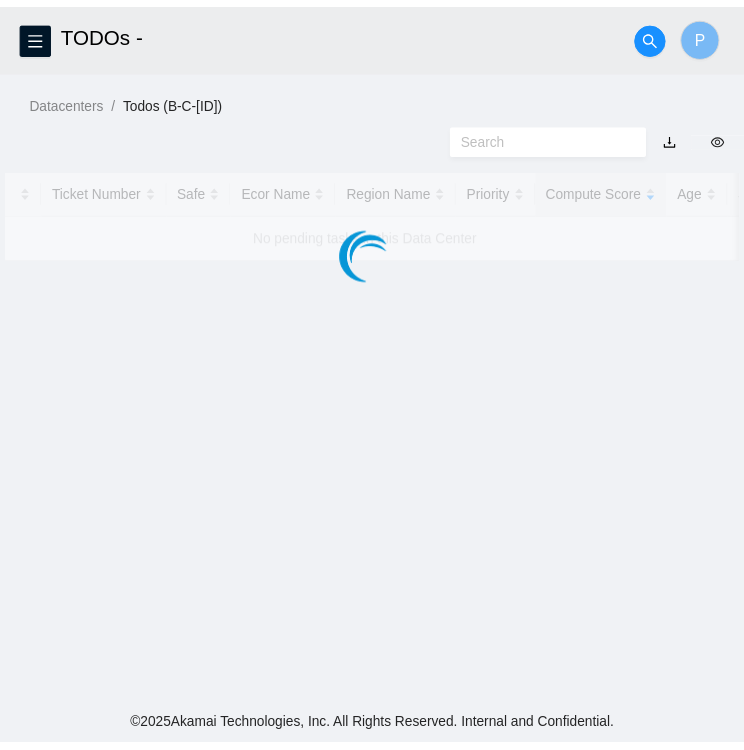 scroll, scrollTop: 0, scrollLeft: 0, axis: both 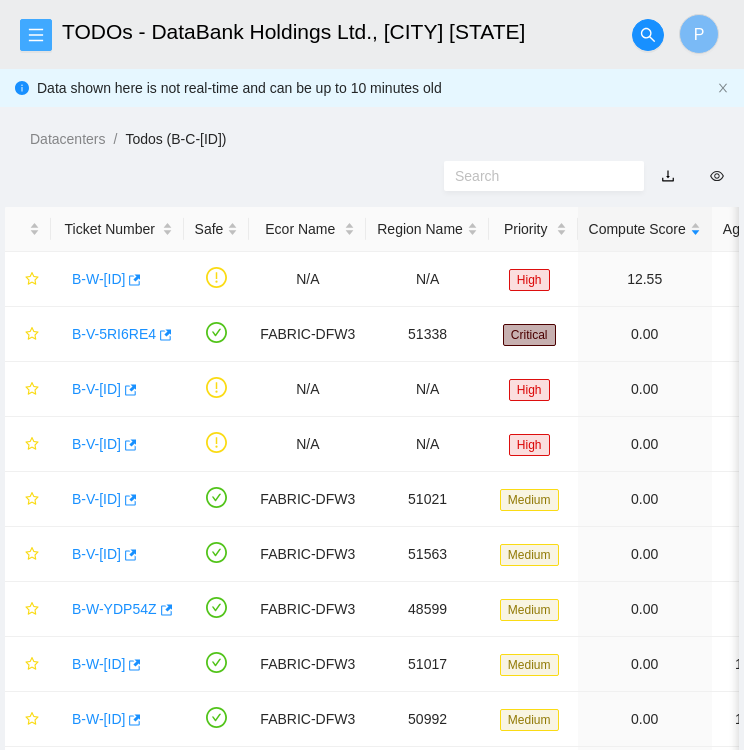 click 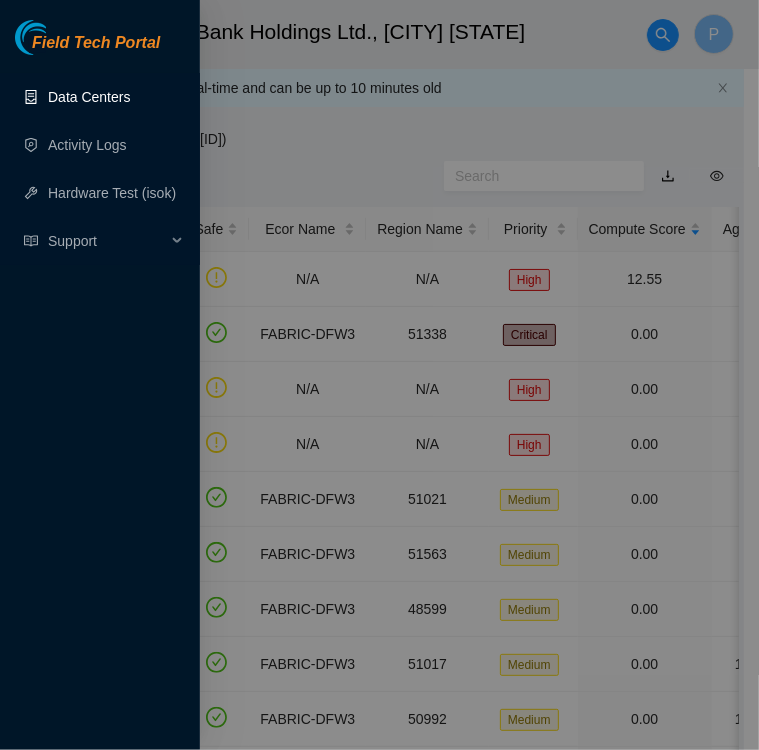 click on "Data Centers" at bounding box center (89, 97) 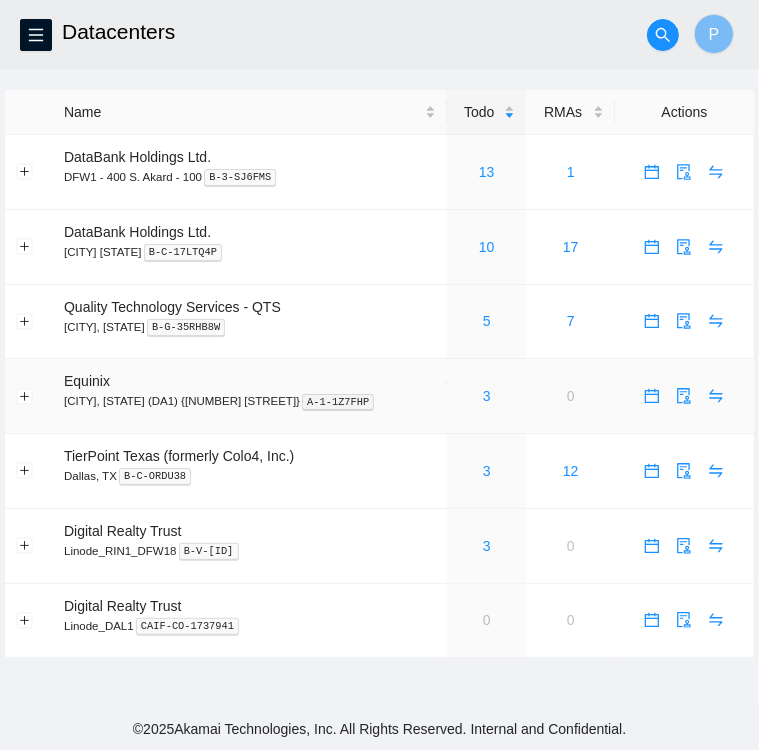 click on "3" at bounding box center (486, 396) 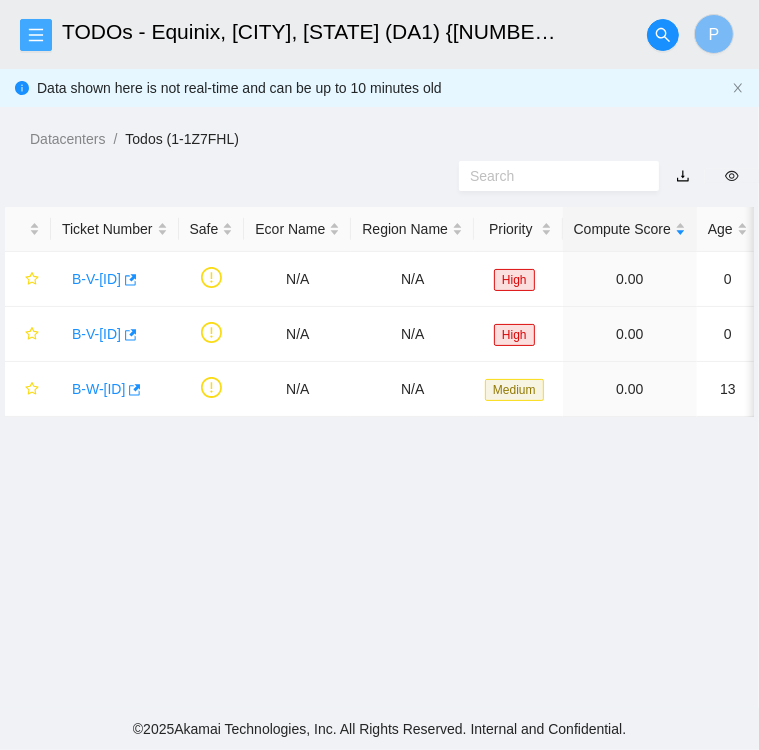 click 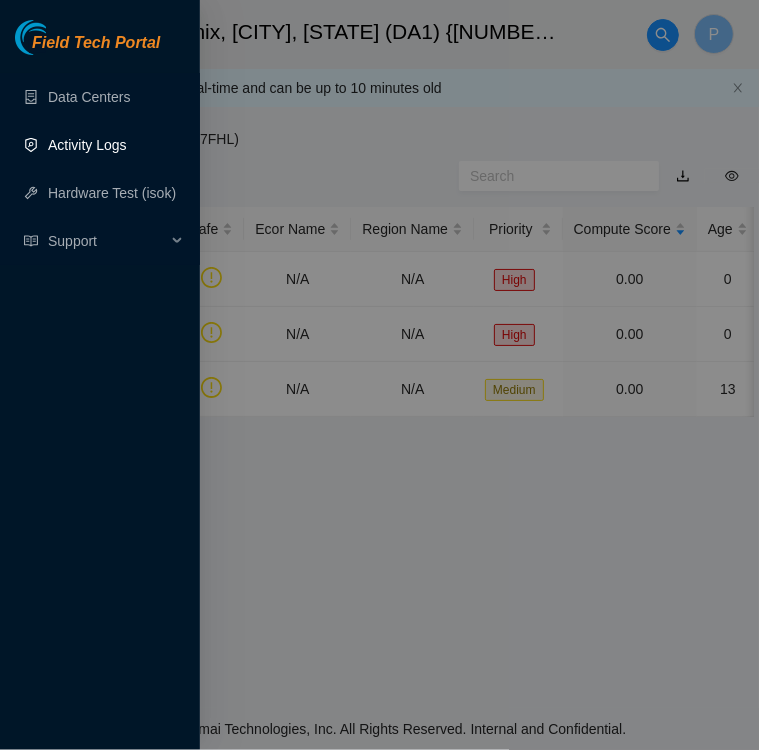 click on "Activity Logs" at bounding box center [87, 145] 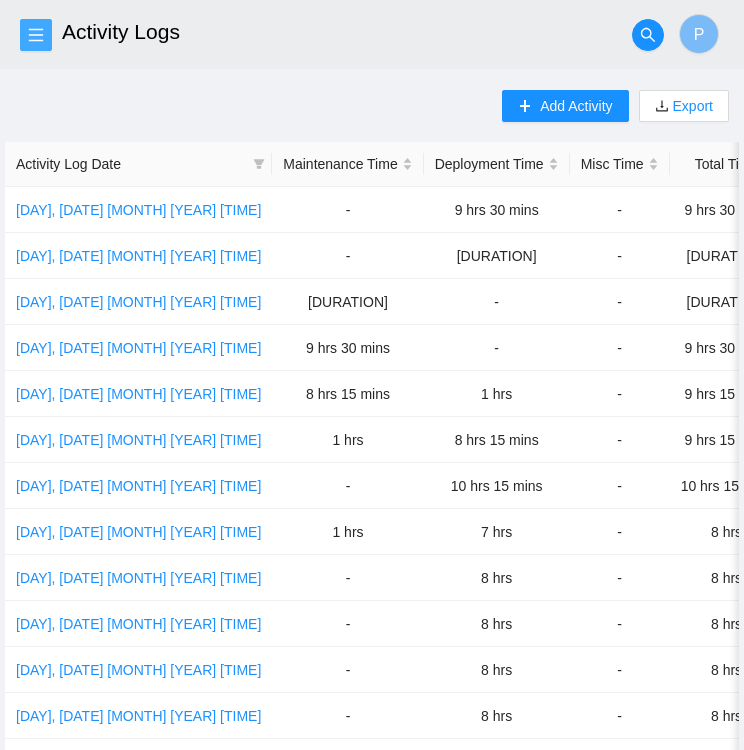 click 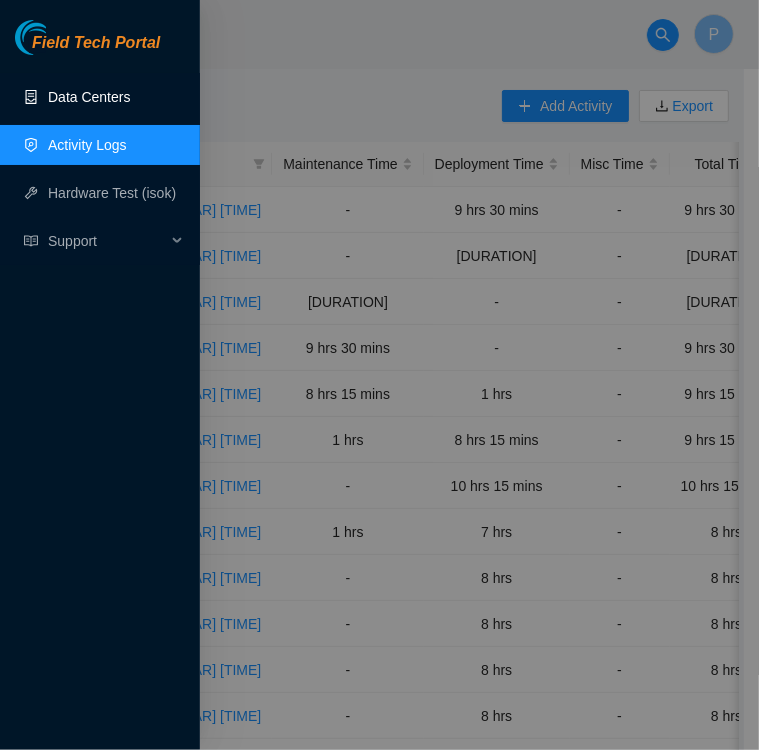 click on "Data Centers" at bounding box center (89, 97) 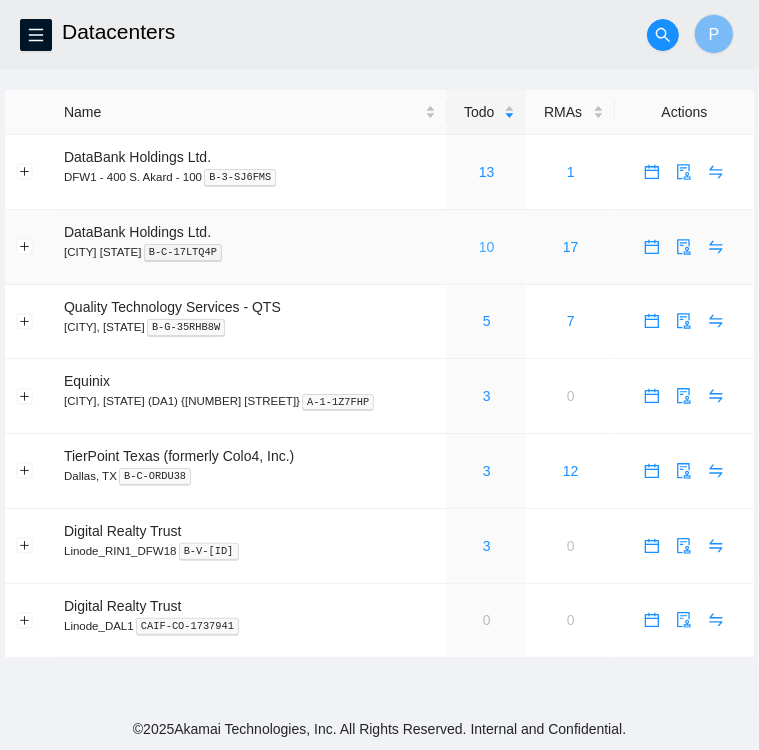 click on "10" at bounding box center [487, 247] 